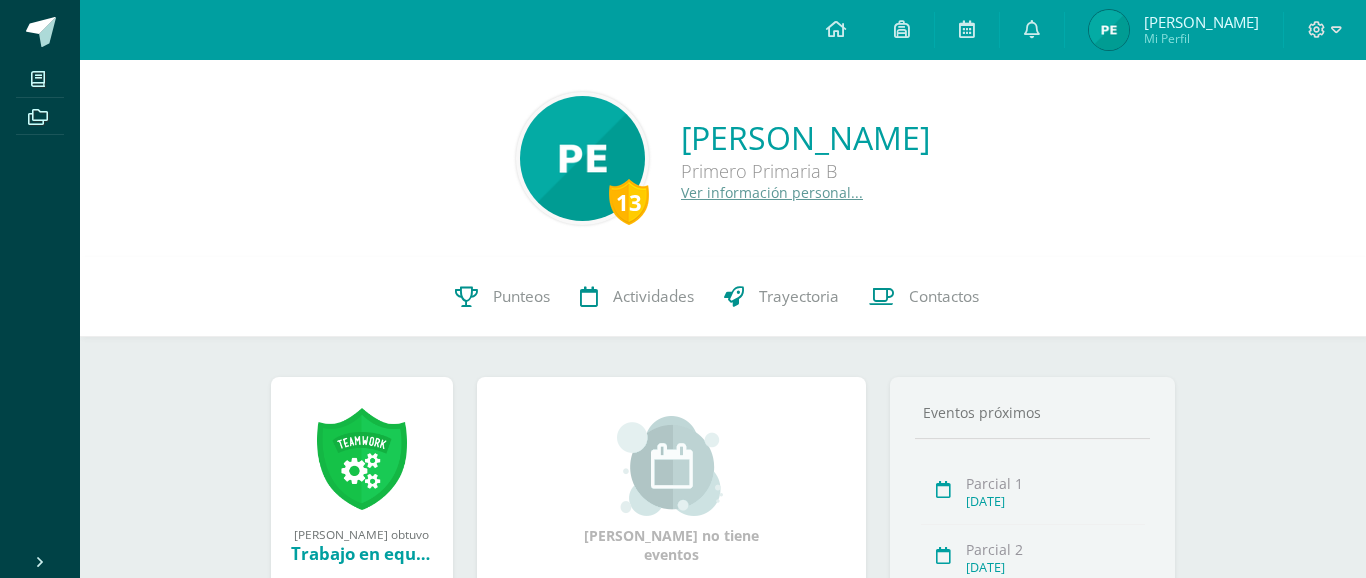scroll, scrollTop: 0, scrollLeft: 0, axis: both 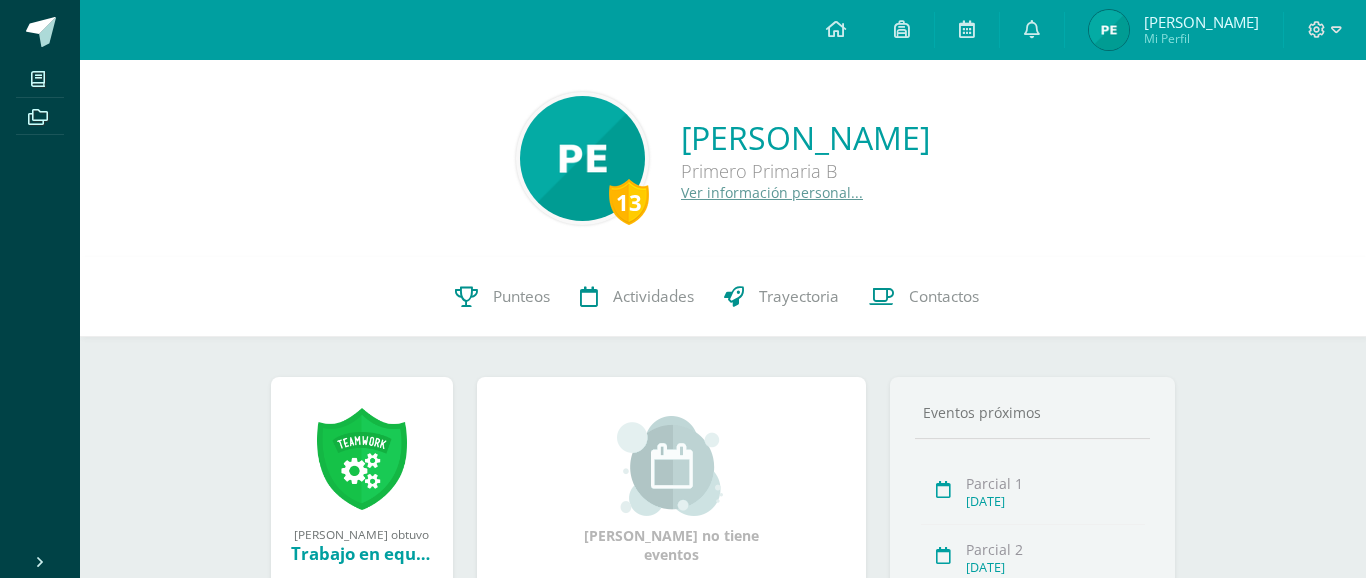 click on "[PERSON_NAME]" at bounding box center (1201, 22) 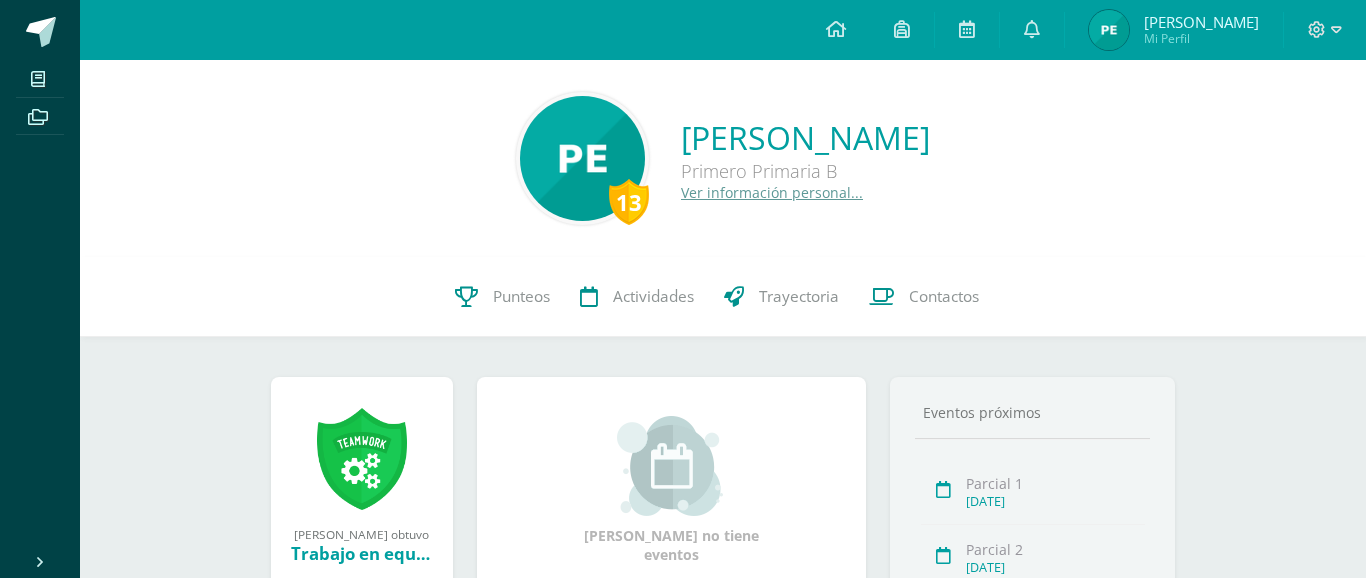 scroll, scrollTop: 0, scrollLeft: 0, axis: both 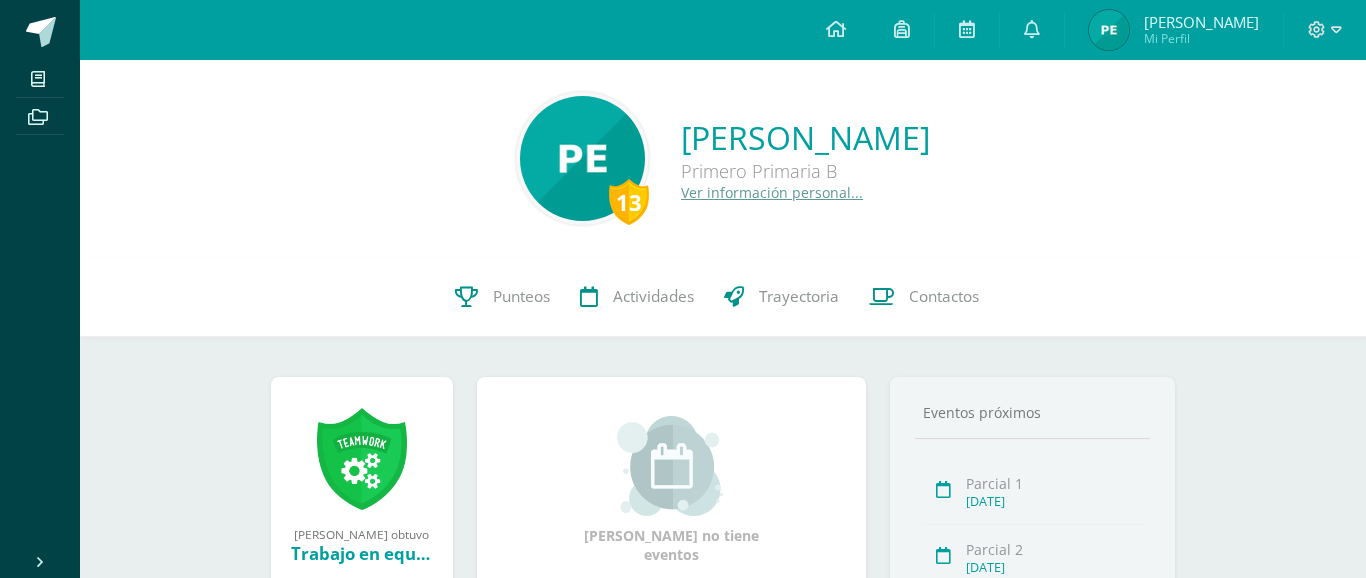 click on "[PERSON_NAME]
Mi Perfil" at bounding box center (1174, 30) 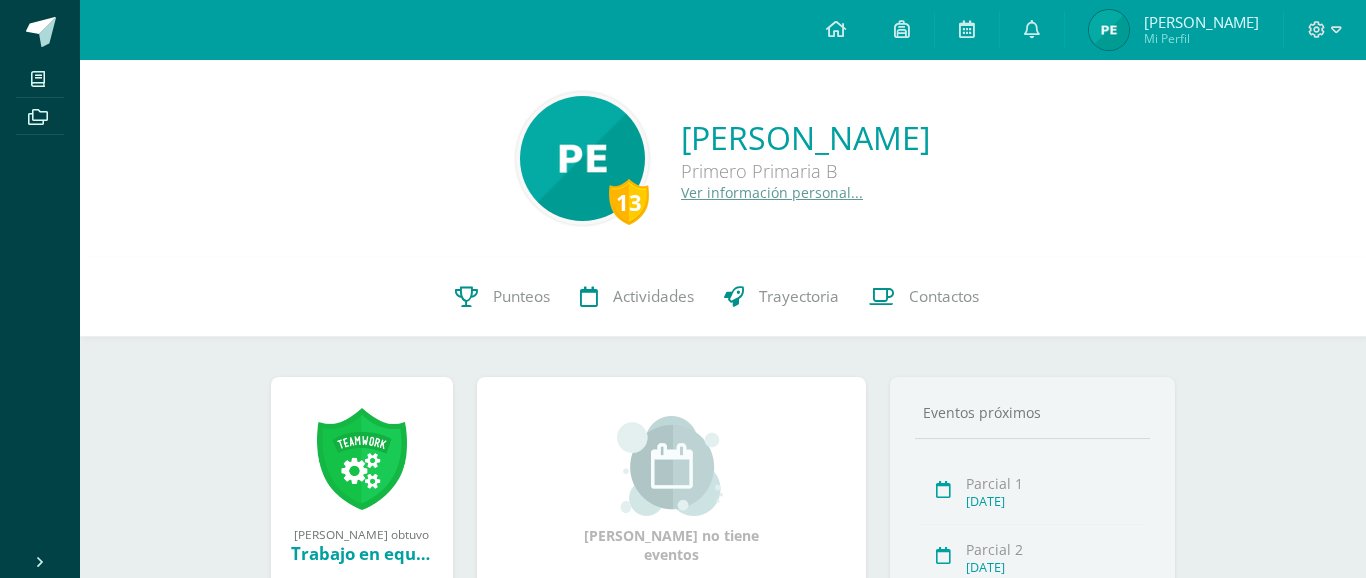 scroll, scrollTop: 0, scrollLeft: 0, axis: both 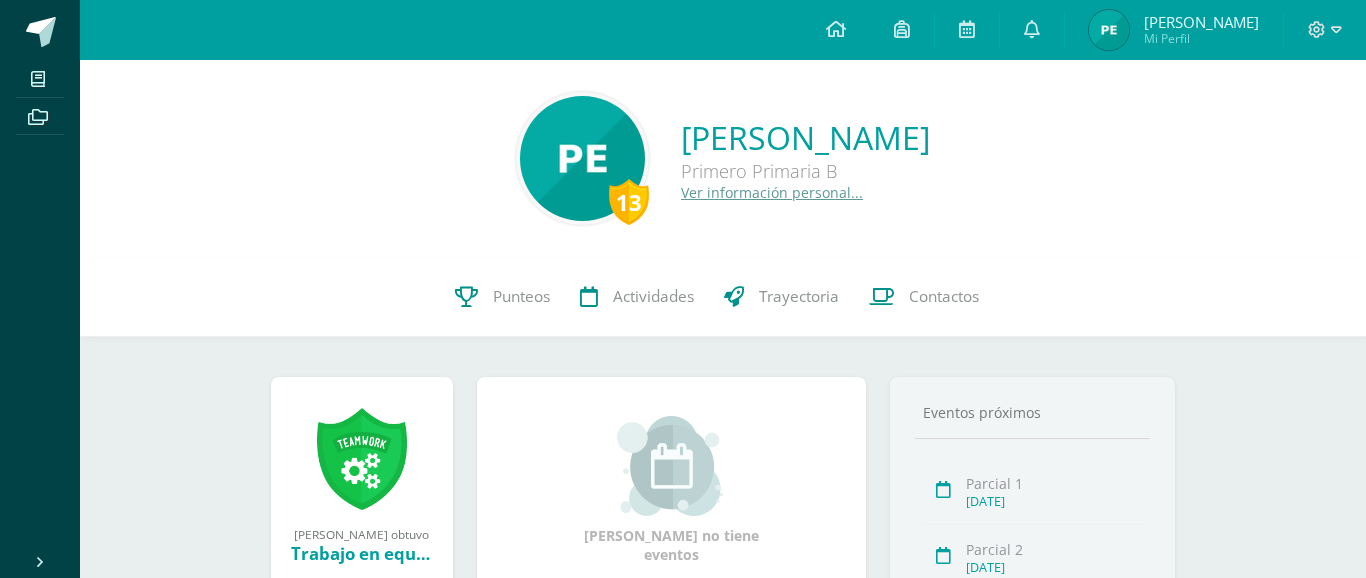 click on "Mi Perfil" at bounding box center [1201, 38] 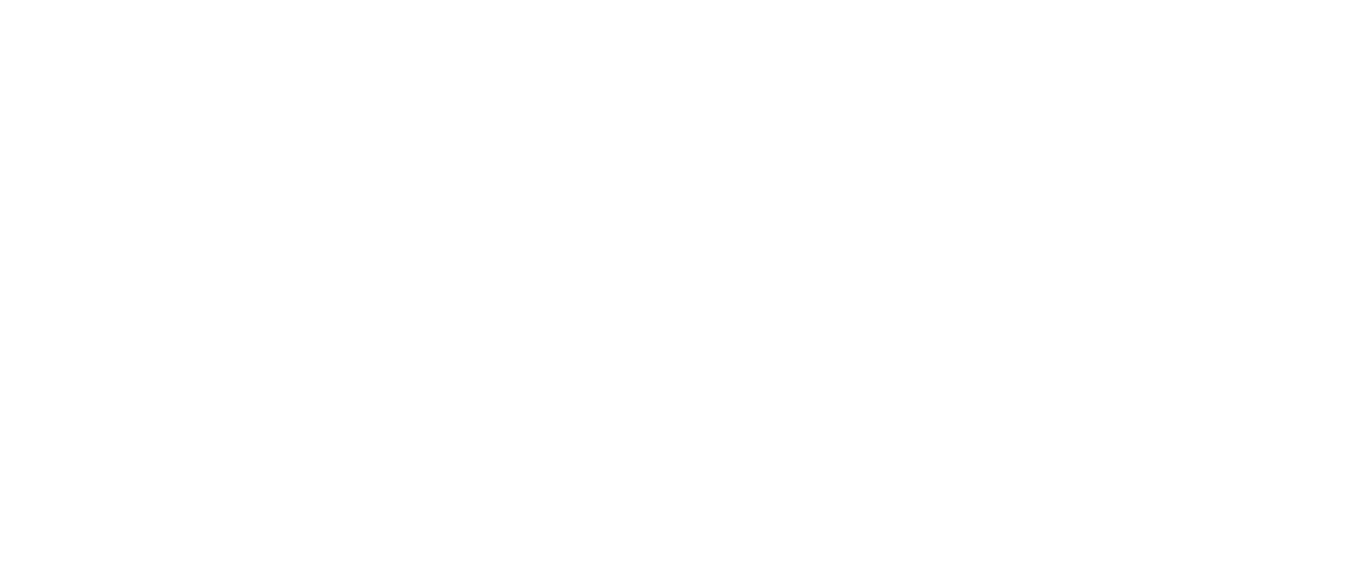 scroll, scrollTop: 0, scrollLeft: 0, axis: both 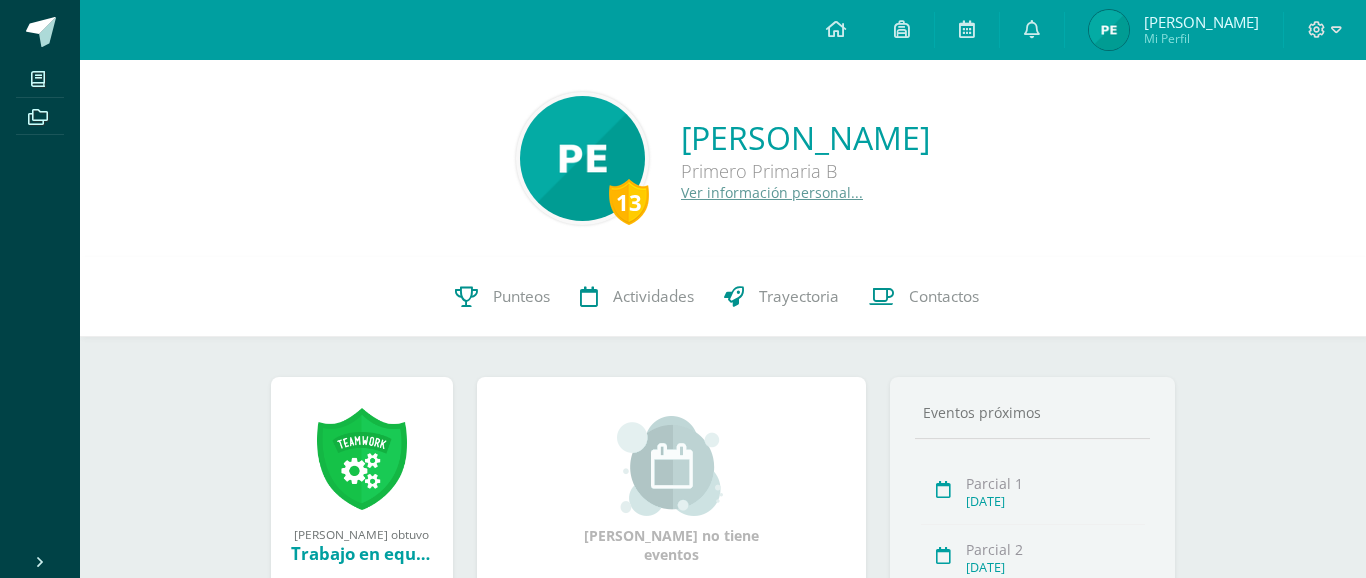 click on "Mi Perfil" at bounding box center [1201, 38] 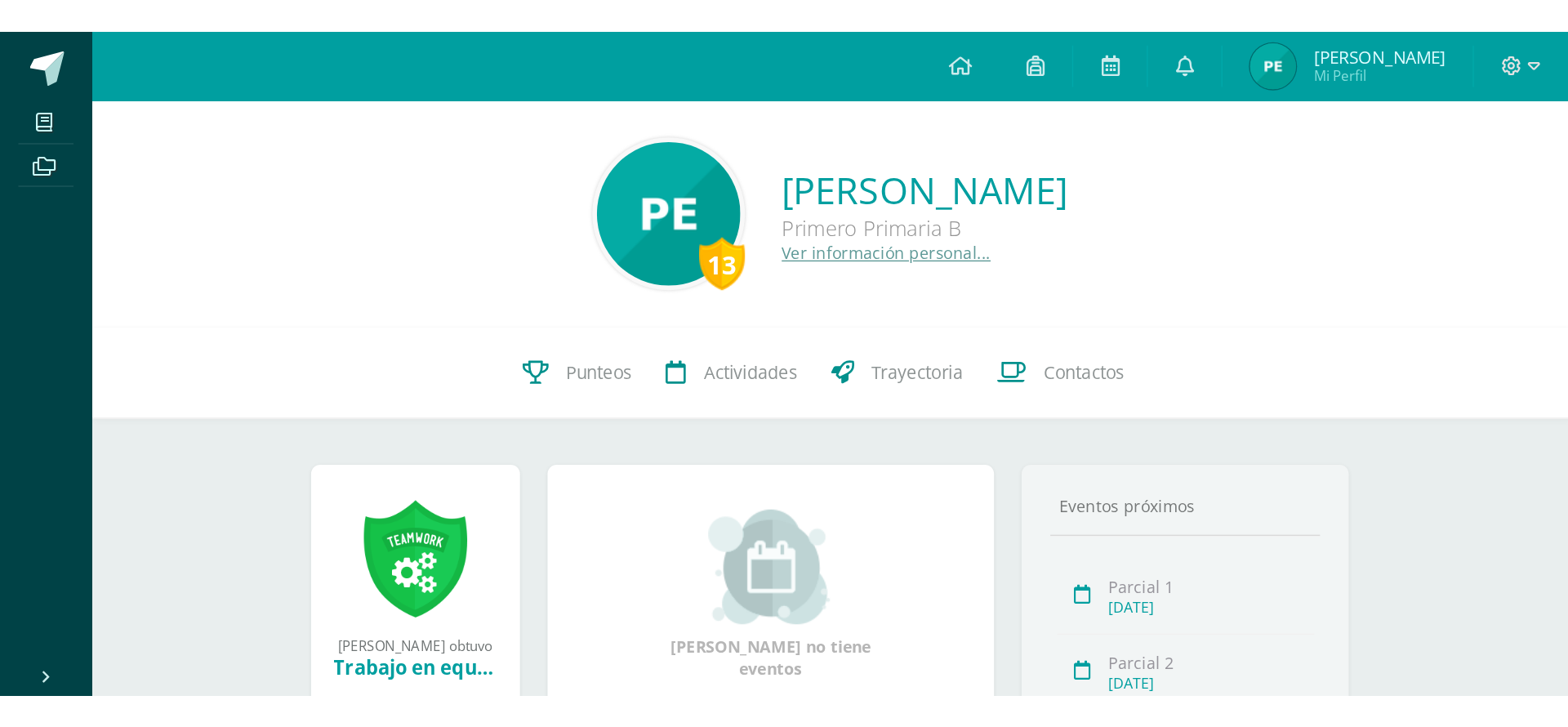 scroll, scrollTop: 0, scrollLeft: 0, axis: both 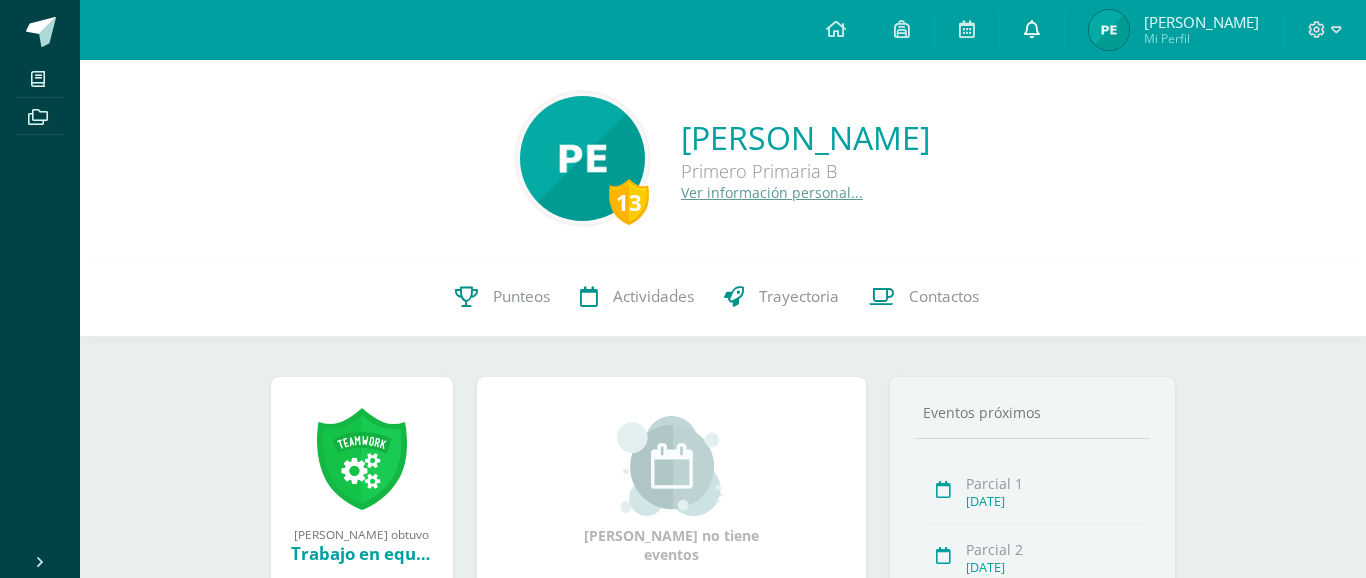 click at bounding box center (1032, 30) 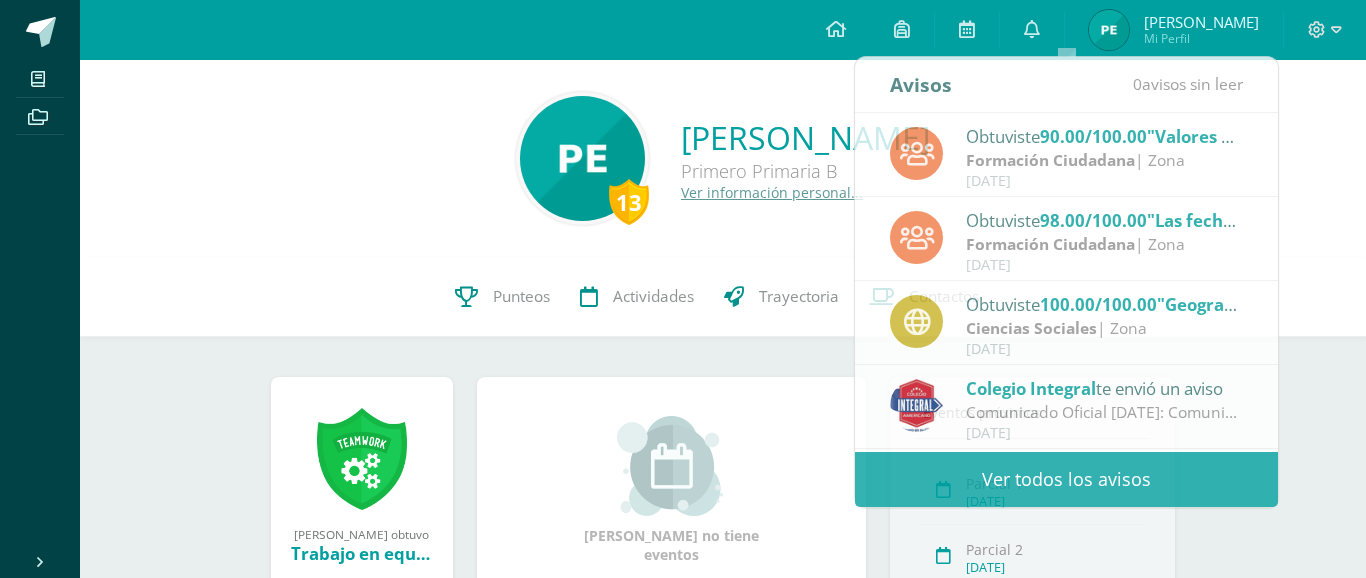 click on "13
Paolo Javier Elías Carrera
Primero Primaria B
Ver información personal..." at bounding box center [723, 158] 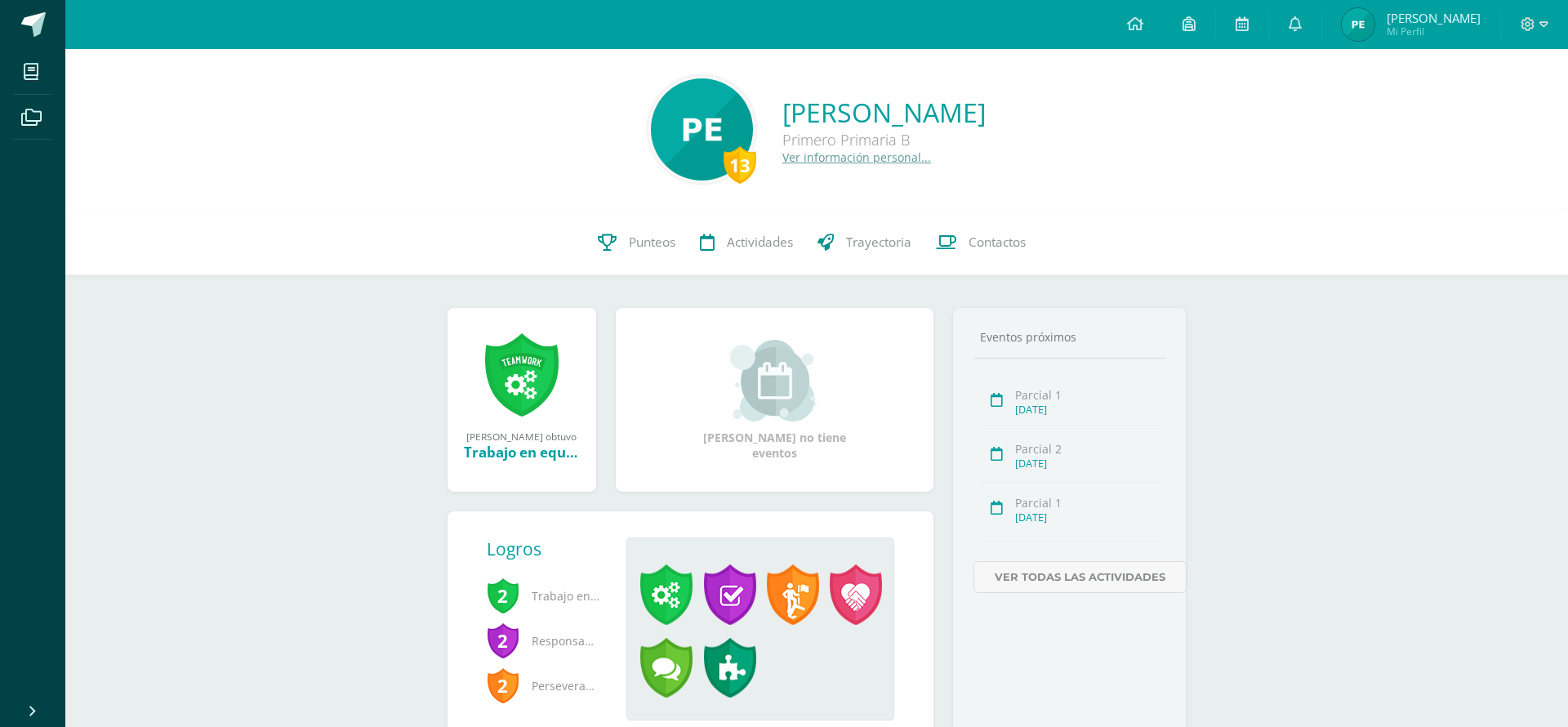 click on "[PERSON_NAME]" at bounding box center (1433, 18) 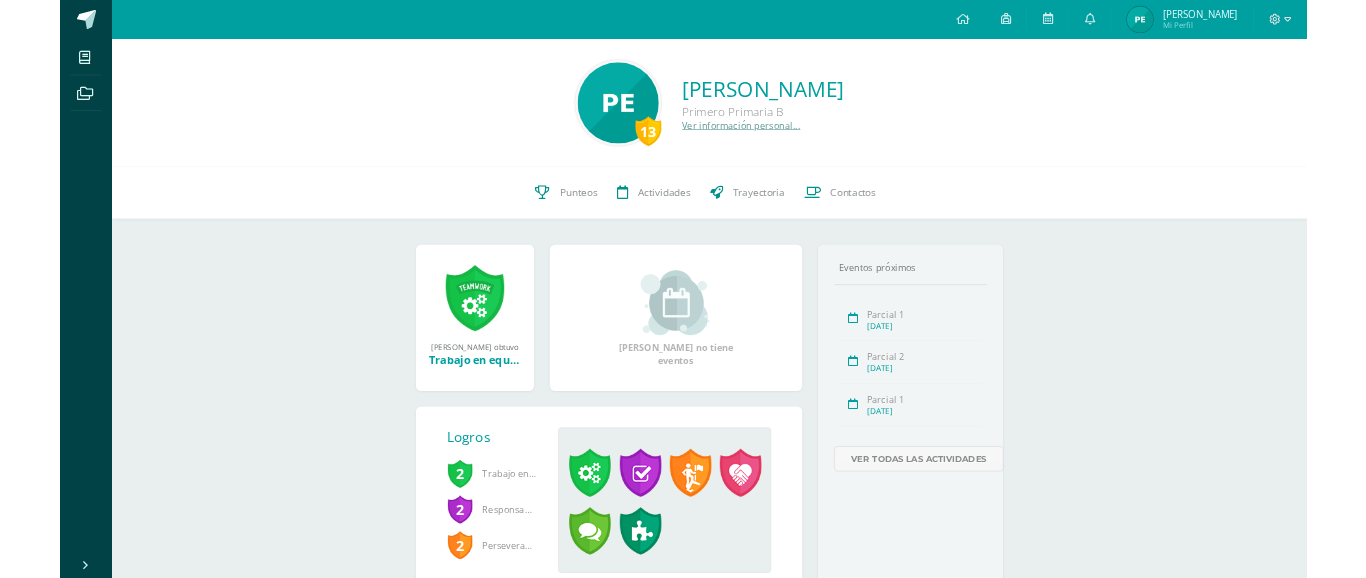 scroll, scrollTop: 0, scrollLeft: 0, axis: both 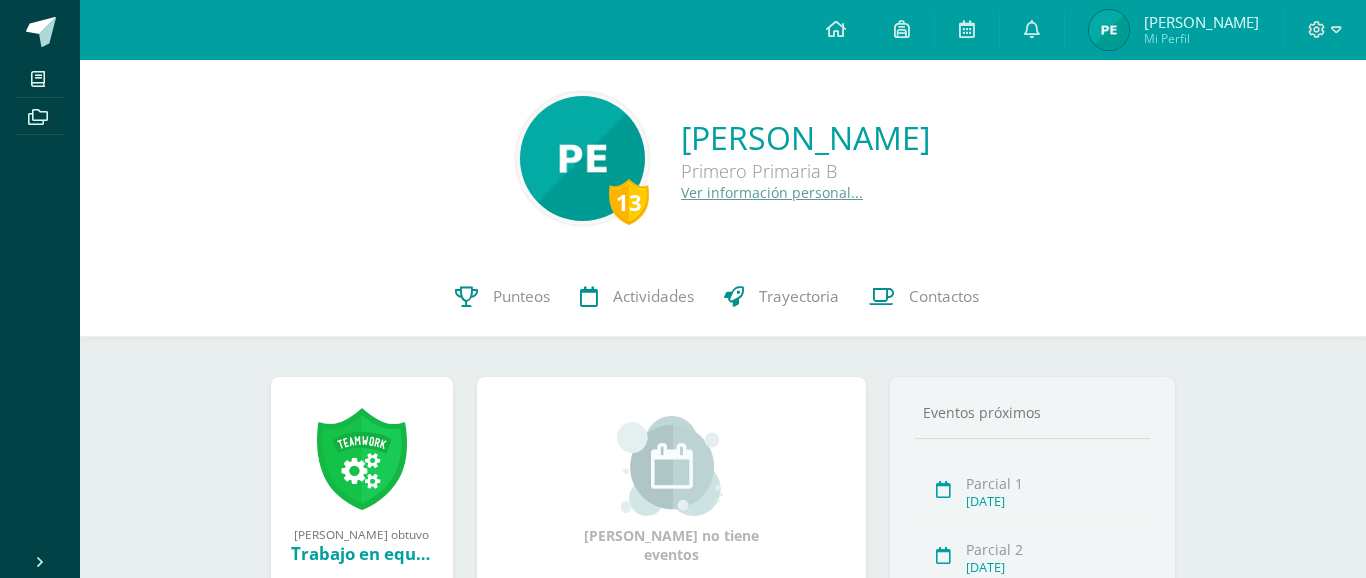 click on "Mi Perfil" at bounding box center [1201, 38] 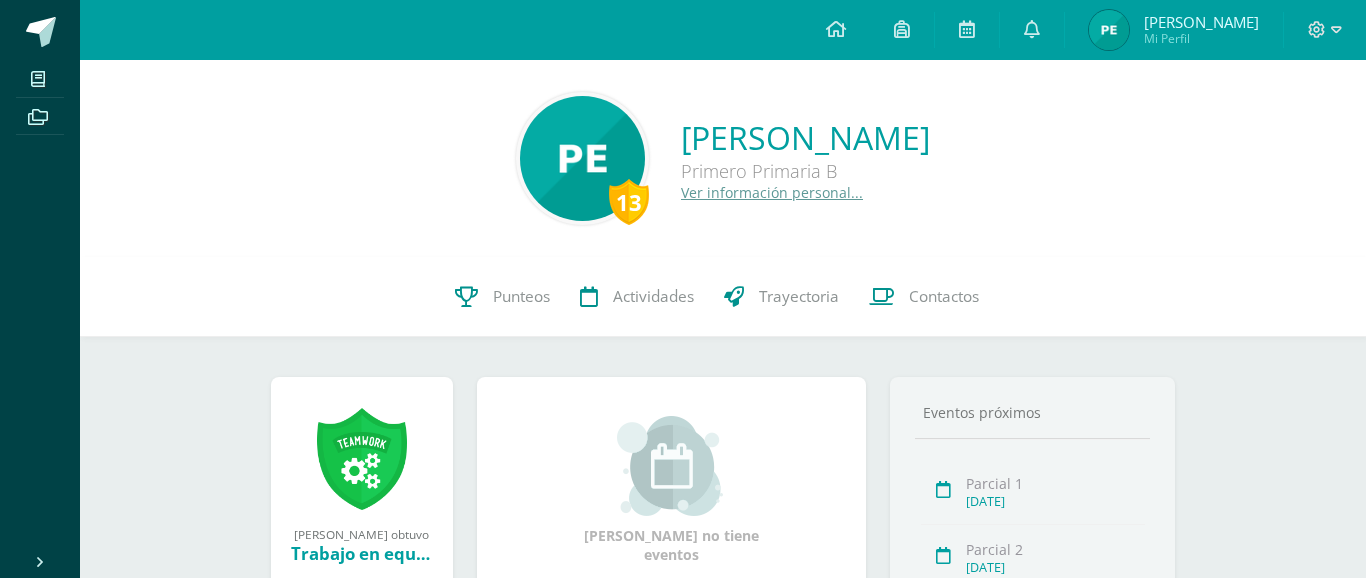scroll, scrollTop: 0, scrollLeft: 0, axis: both 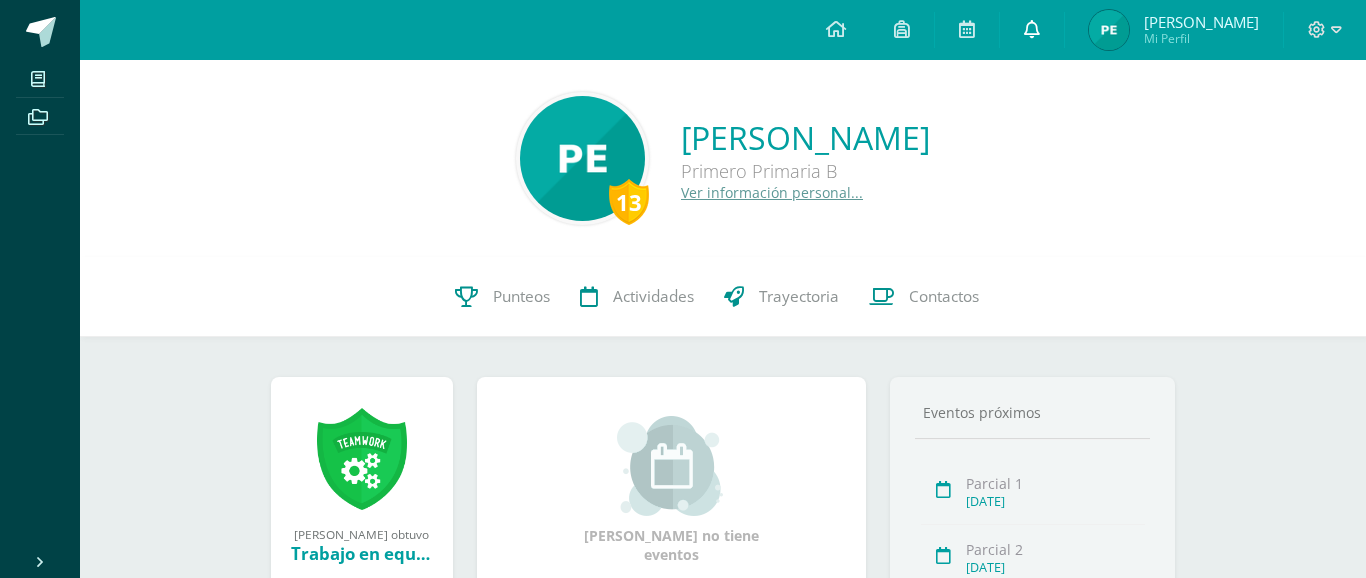 click at bounding box center (1032, 30) 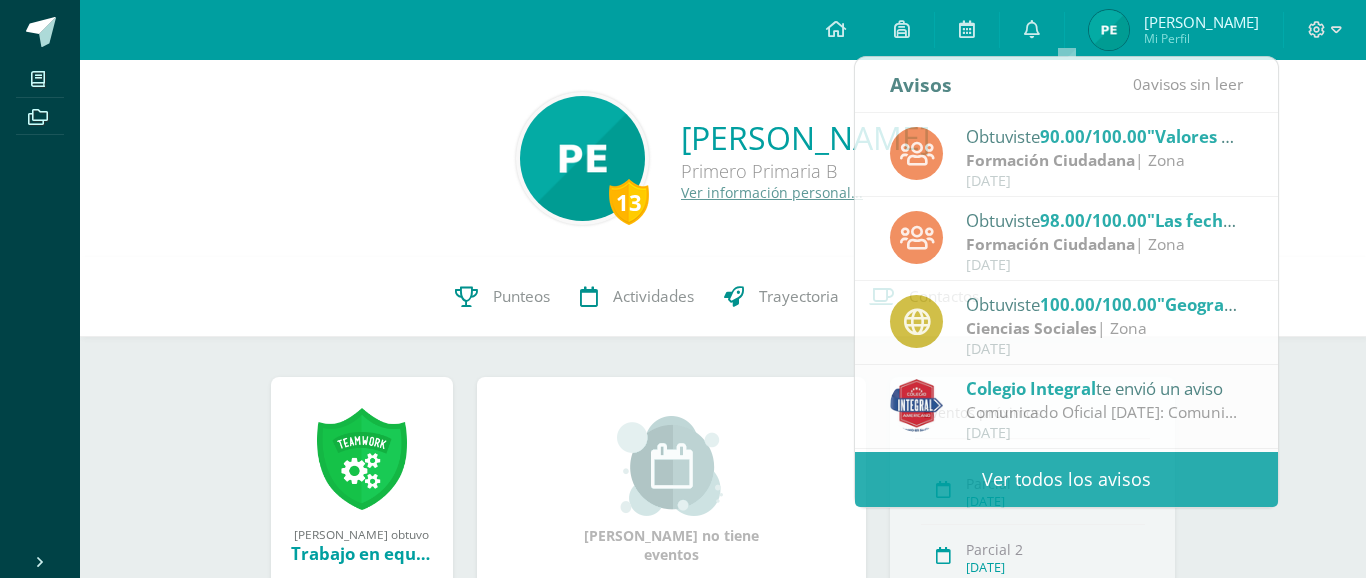click on "13
[PERSON_NAME]
Primero Primaria B
Ver información personal..." at bounding box center (723, 158) 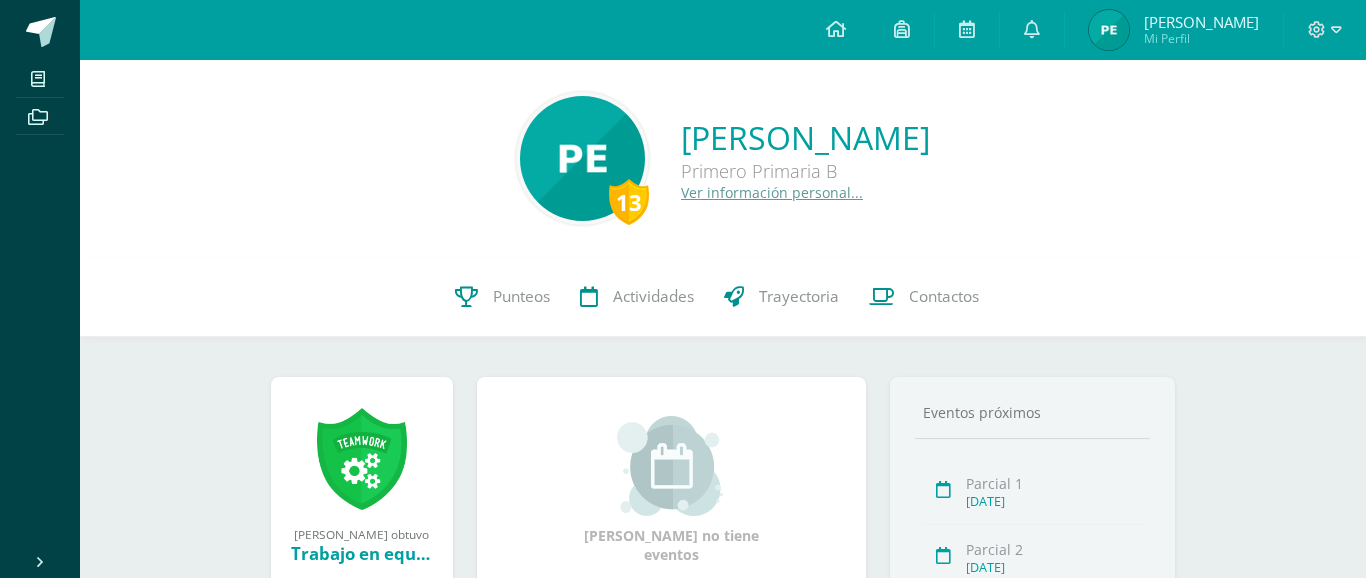 drag, startPoint x: 1231, startPoint y: 26, endPoint x: 1220, endPoint y: 29, distance: 11.401754 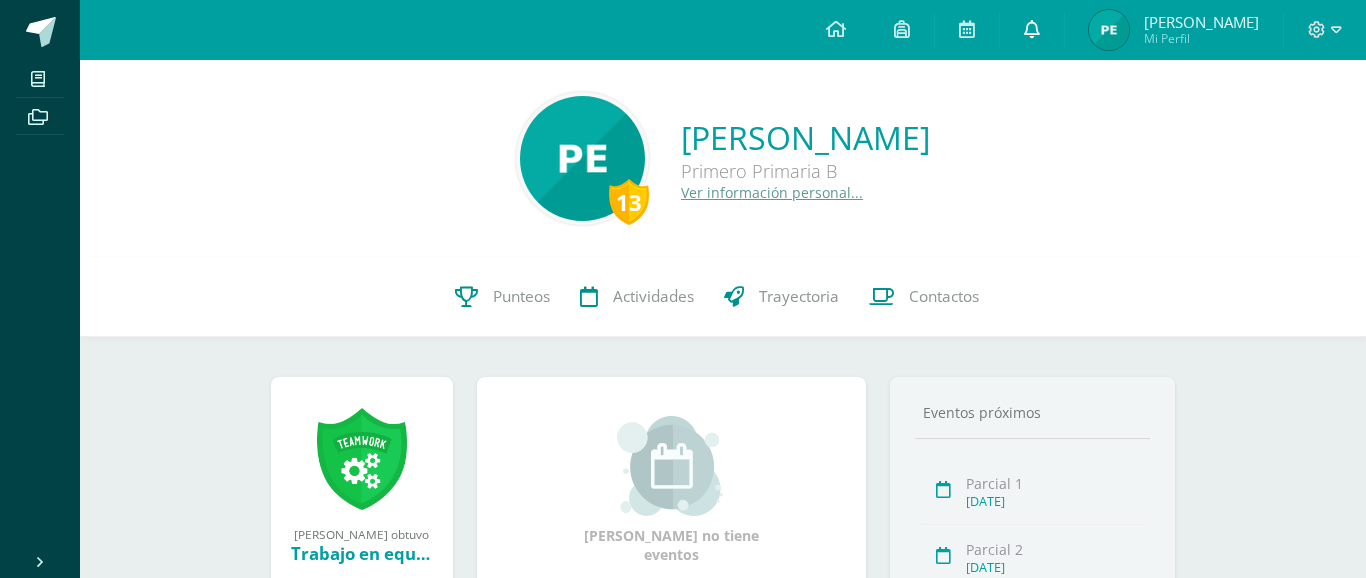 scroll, scrollTop: 0, scrollLeft: 0, axis: both 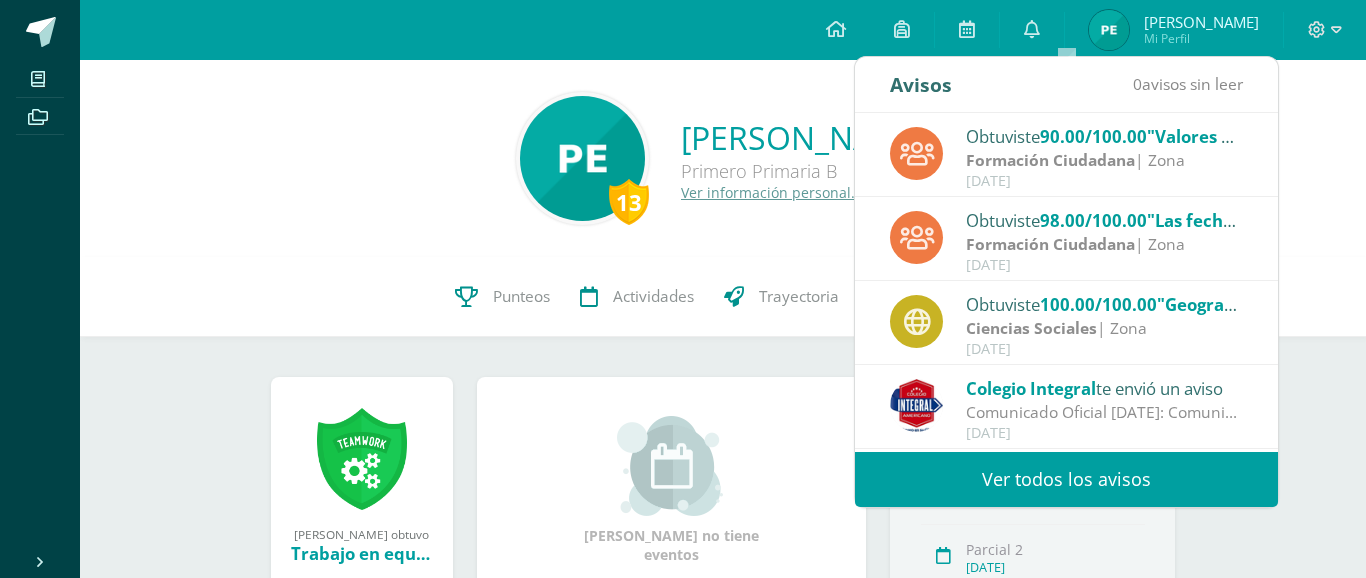 drag, startPoint x: 256, startPoint y: 111, endPoint x: 262, endPoint y: 86, distance: 25.70992 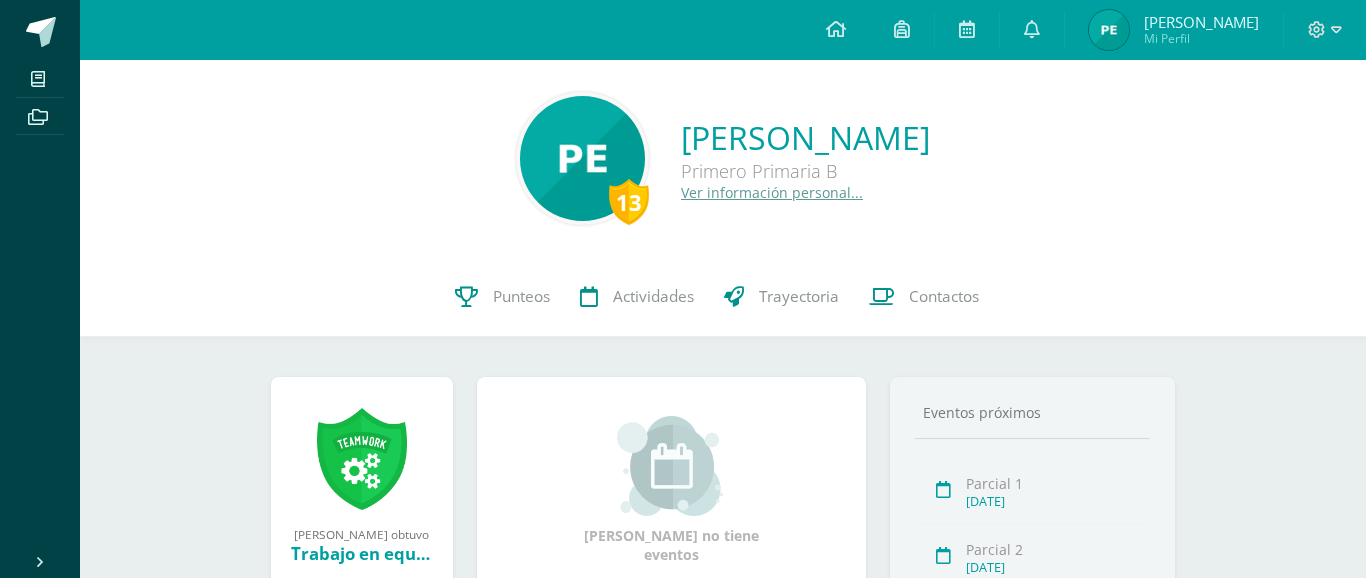 click on "[PERSON_NAME]" at bounding box center [1201, 22] 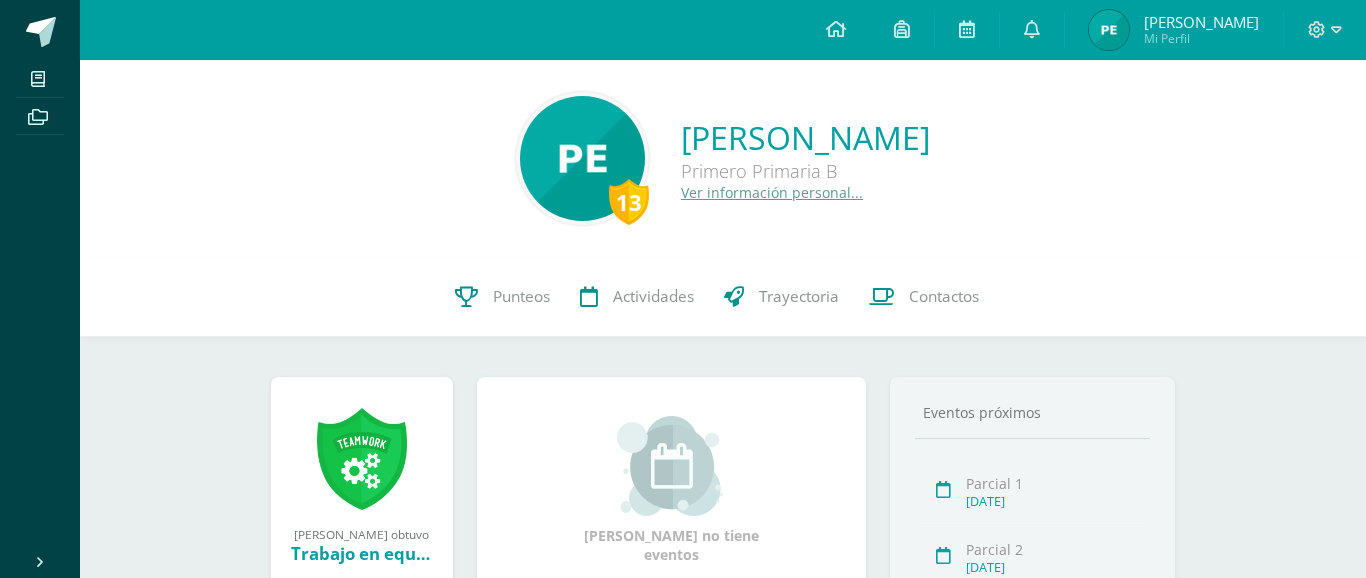 scroll, scrollTop: 0, scrollLeft: 0, axis: both 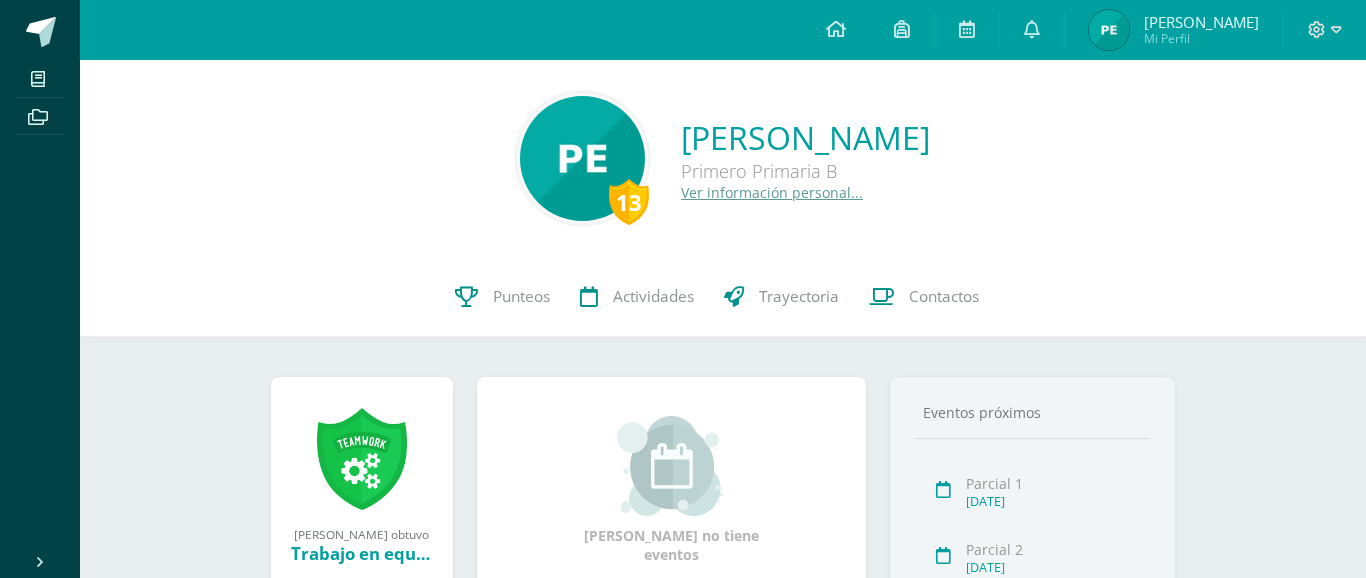 click on "[PERSON_NAME]" at bounding box center (1201, 22) 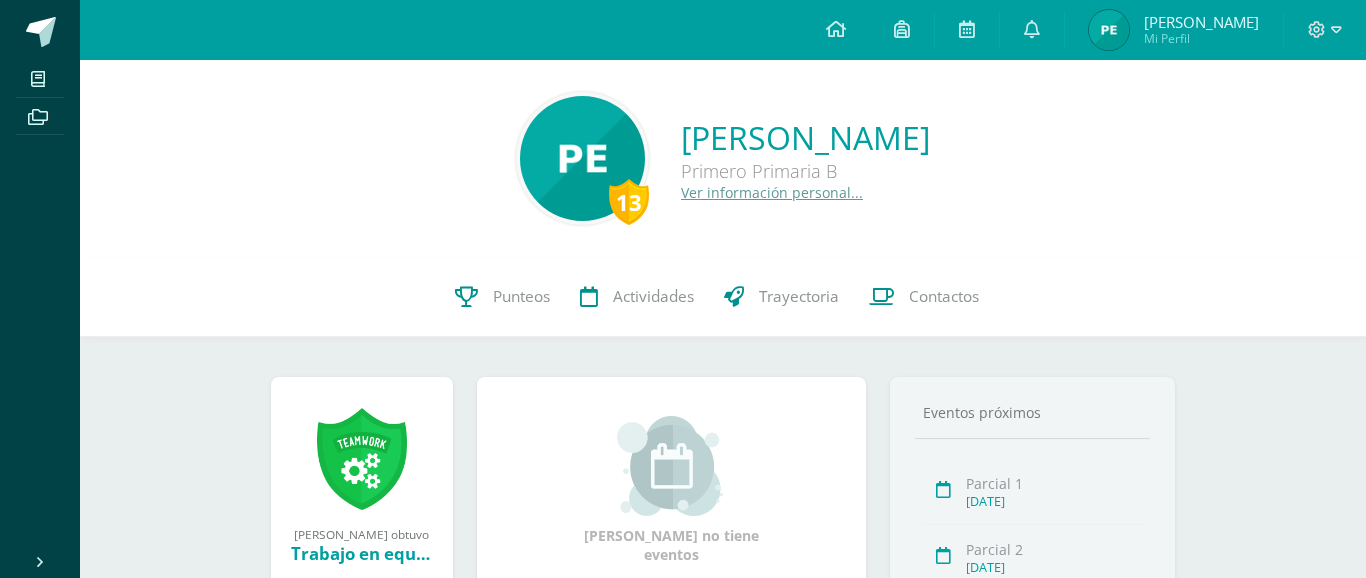 scroll, scrollTop: 0, scrollLeft: 0, axis: both 